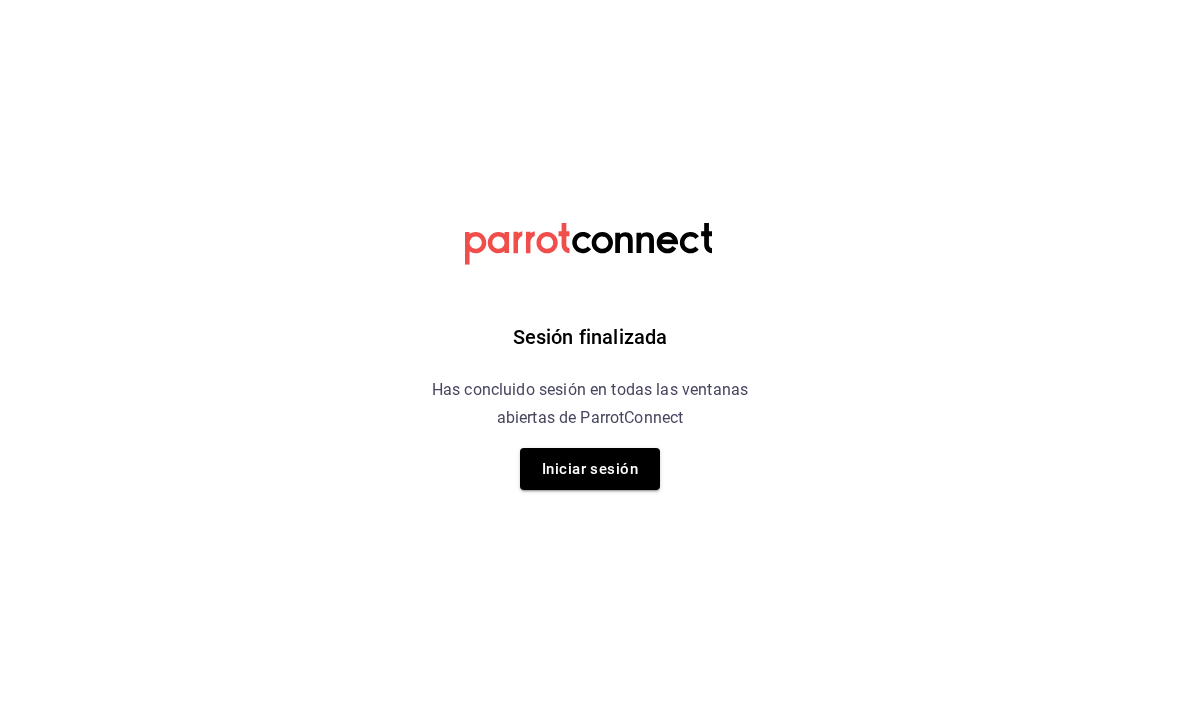 scroll, scrollTop: 0, scrollLeft: 0, axis: both 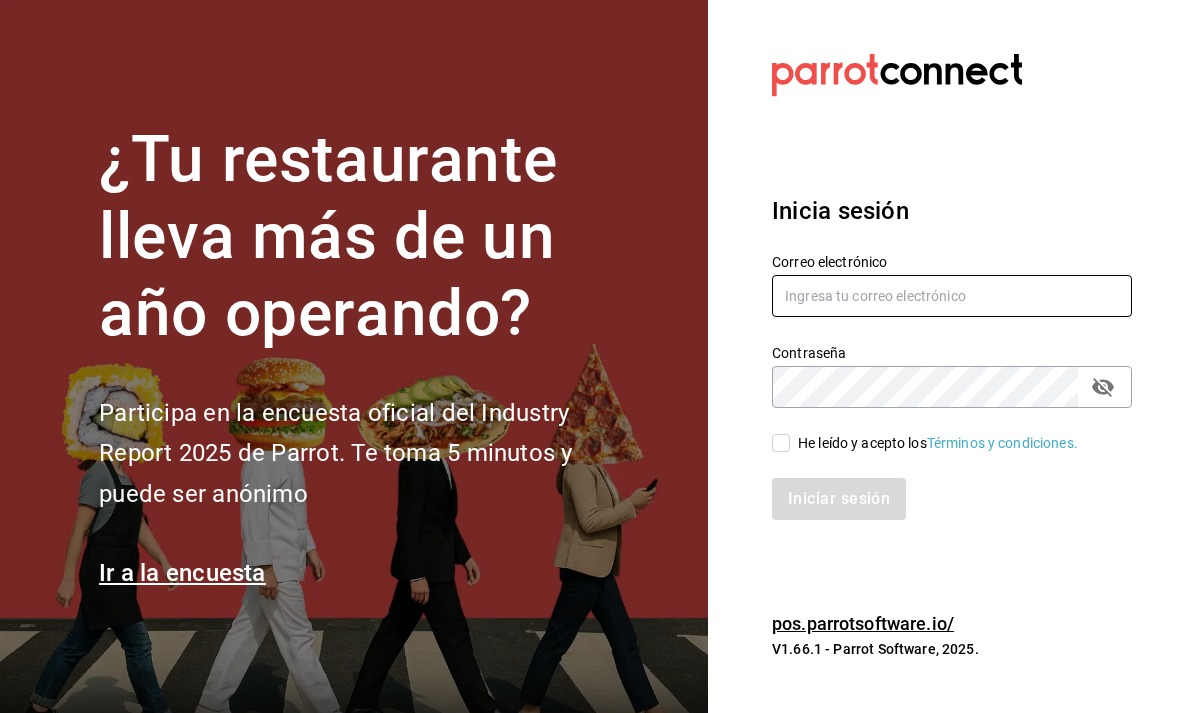click at bounding box center (952, 296) 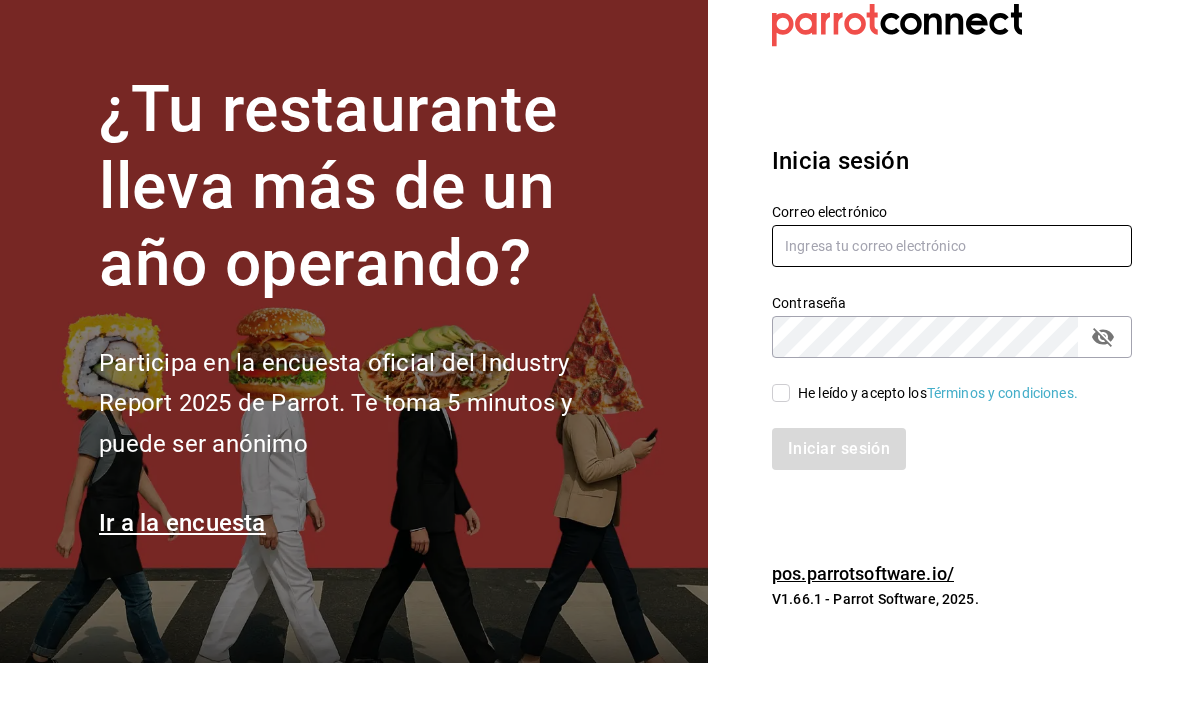 type on "M" 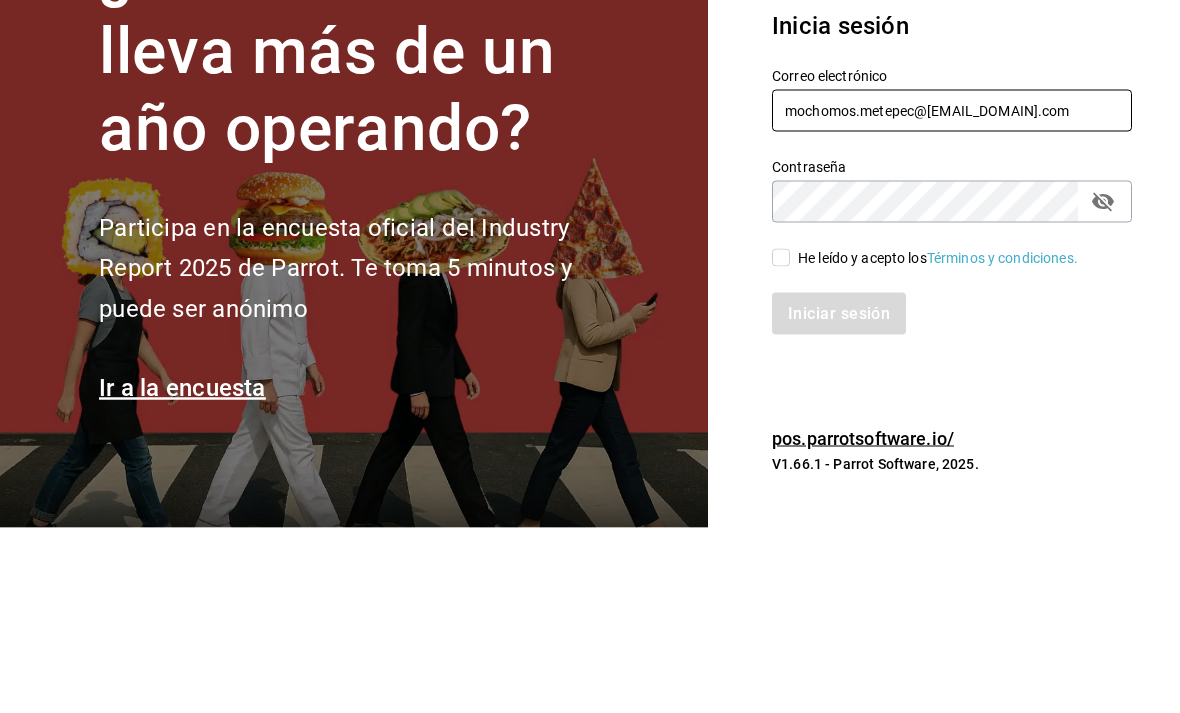 type on "mochomos.metepec@[EMAIL_DOMAIN].com" 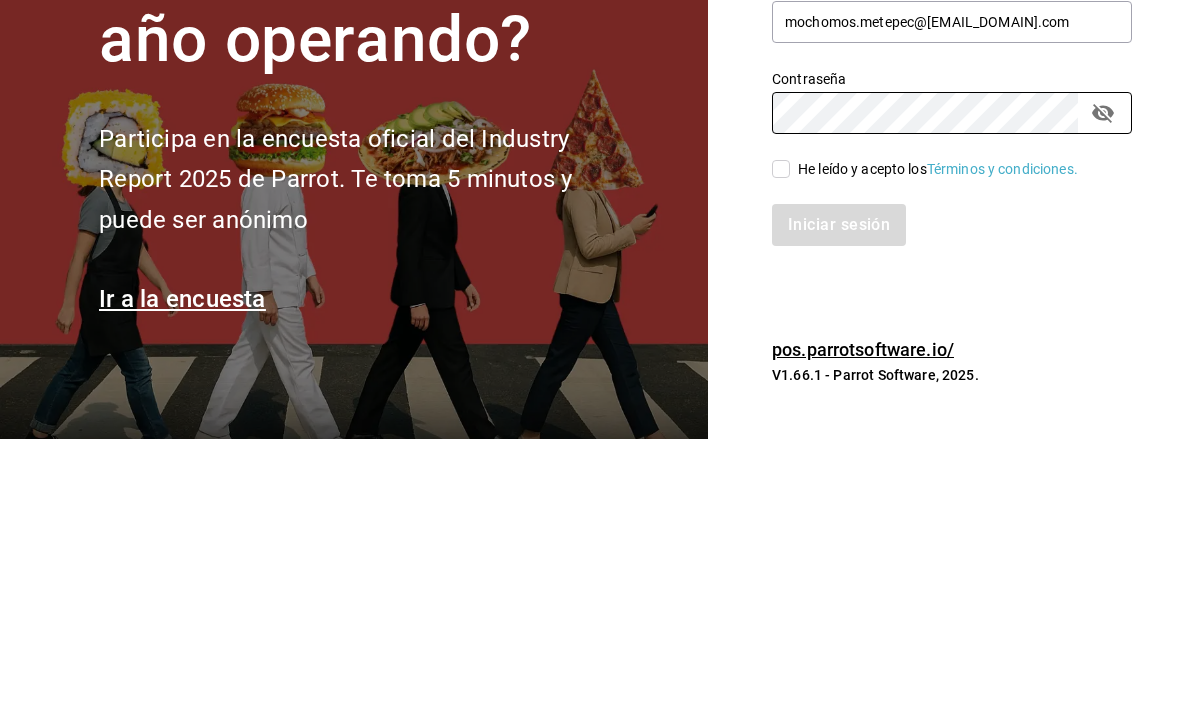 click on "He leído y acepto los  Términos y condiciones." at bounding box center [781, 443] 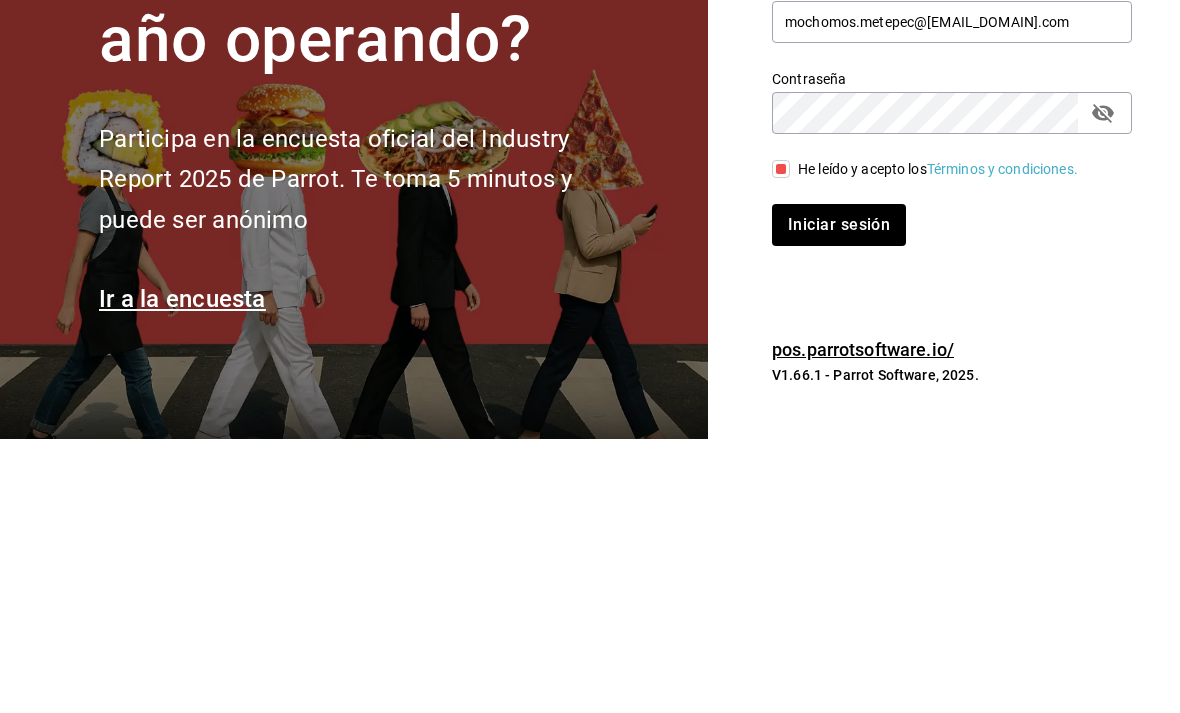 scroll, scrollTop: 64, scrollLeft: 0, axis: vertical 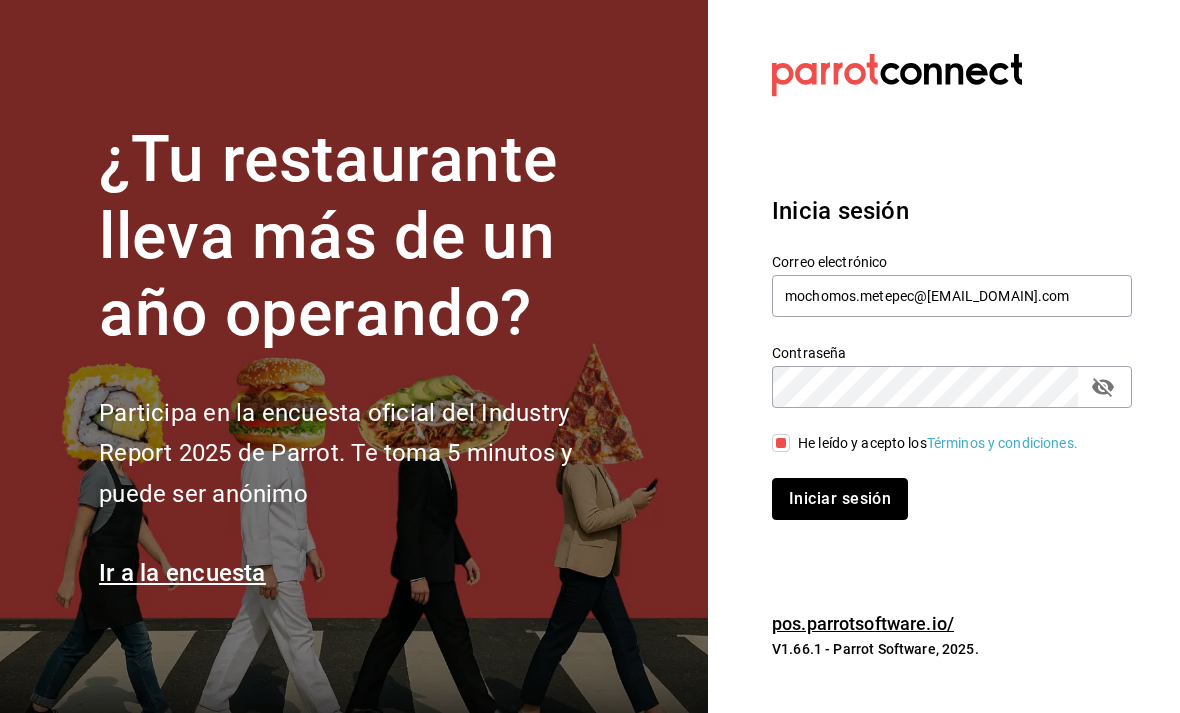 click on "Iniciar sesión" at bounding box center [840, 499] 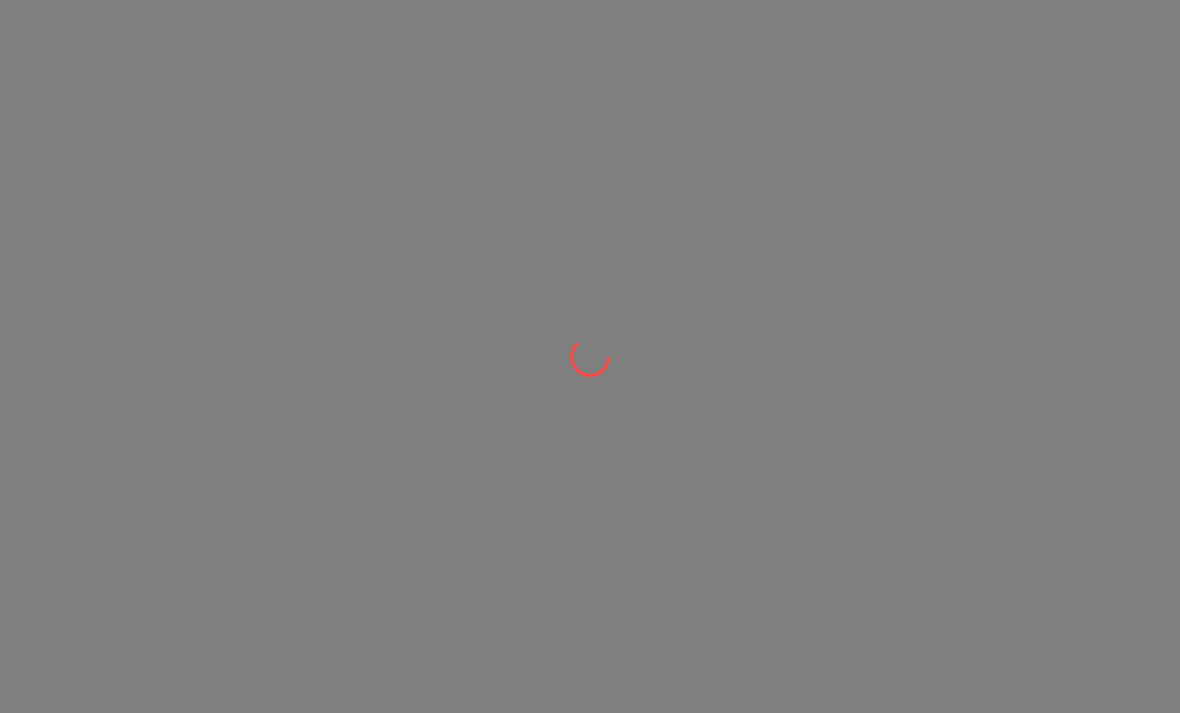scroll, scrollTop: 0, scrollLeft: 0, axis: both 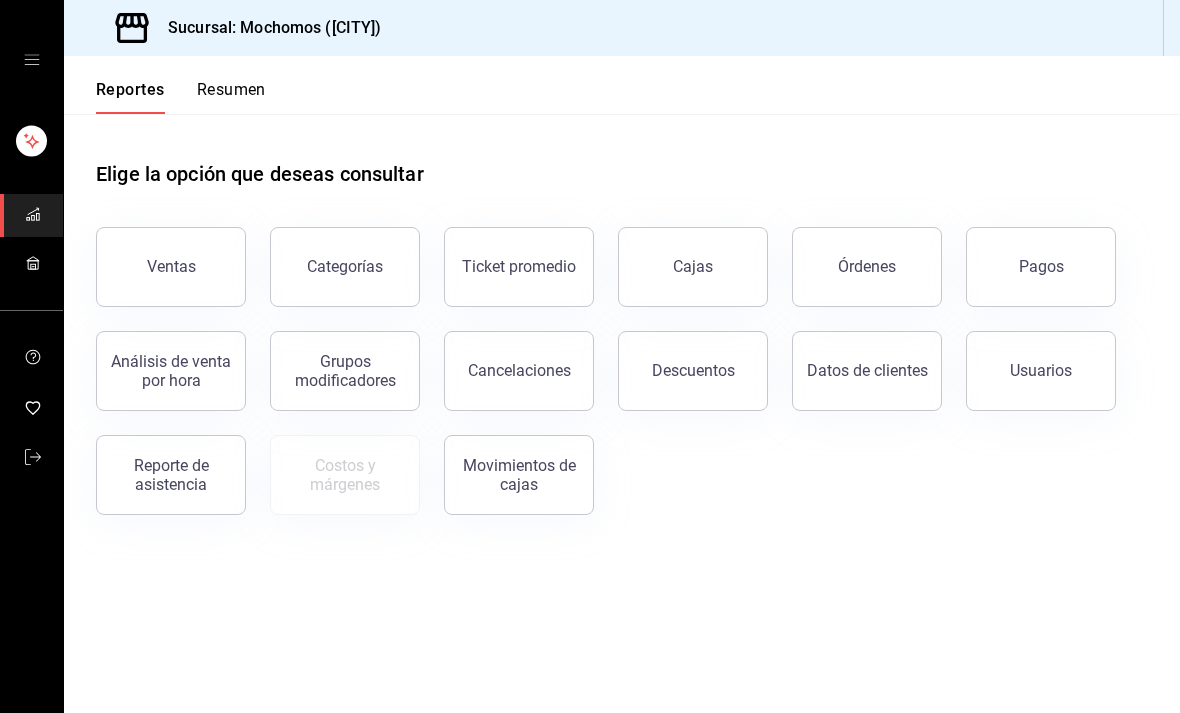click on "Órdenes" at bounding box center (867, 266) 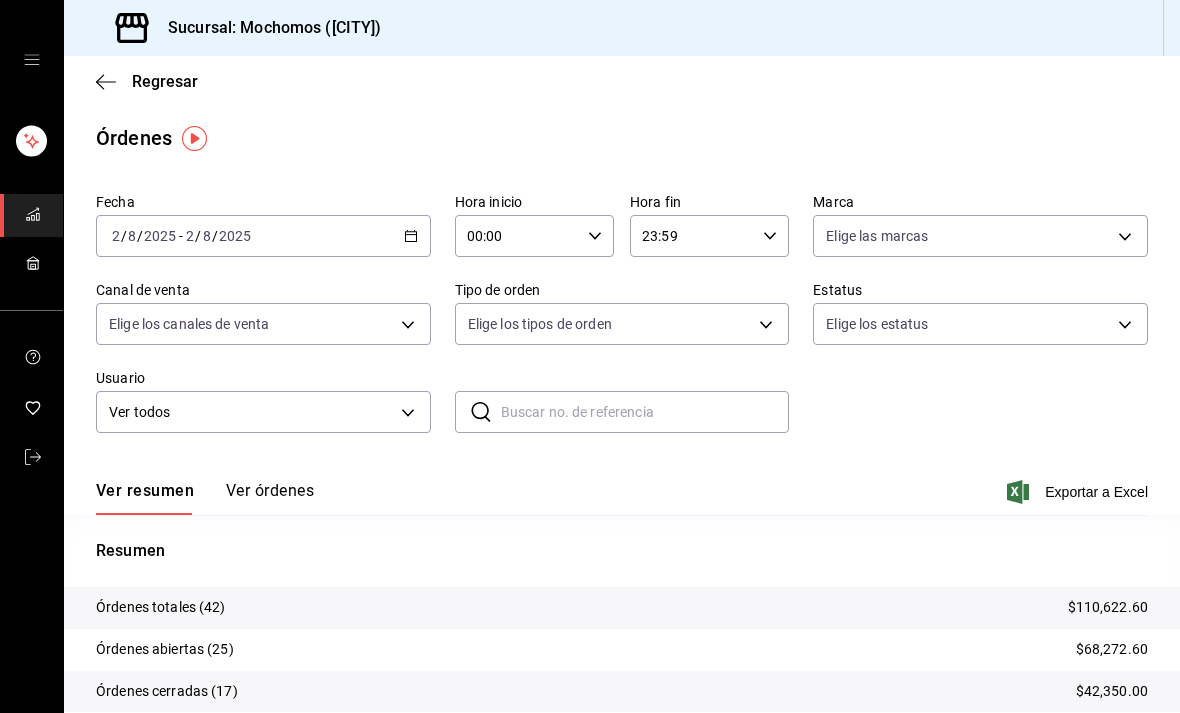 click on "2025-08-02 2 / 8 / 2025 - 2025-08-02 2 / 8 / 2025" at bounding box center [263, 236] 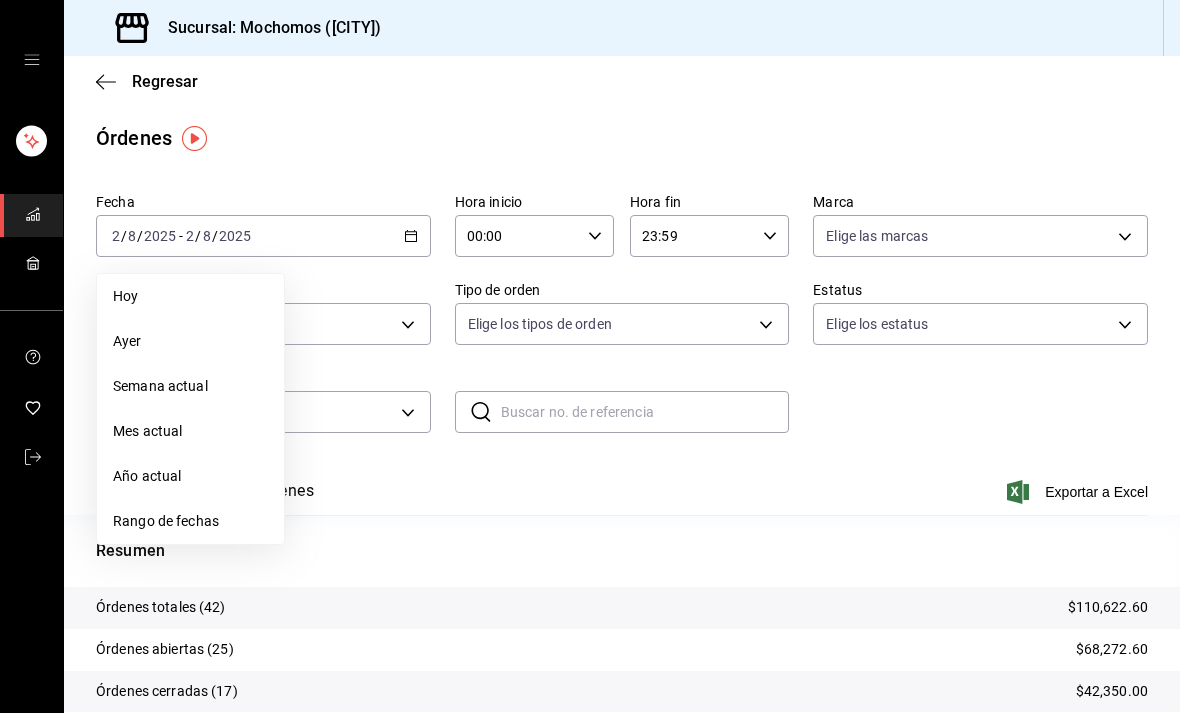 click on "Rango de fechas" at bounding box center [190, 521] 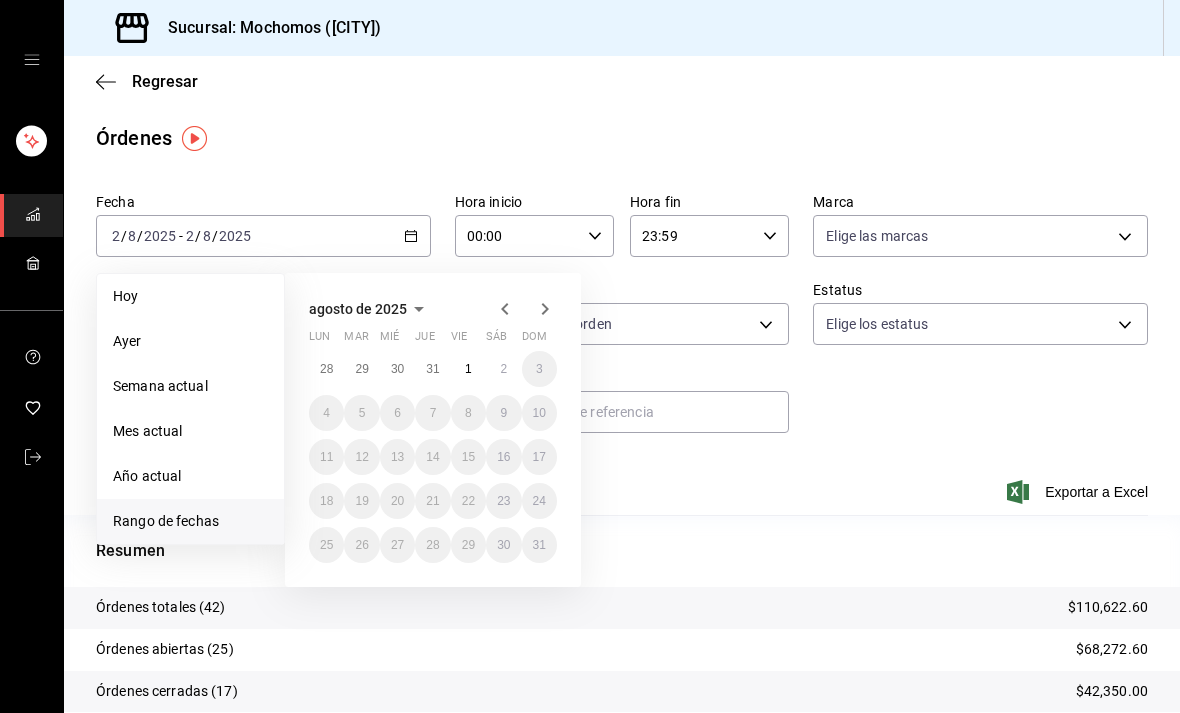 click on "31" at bounding box center (432, 369) 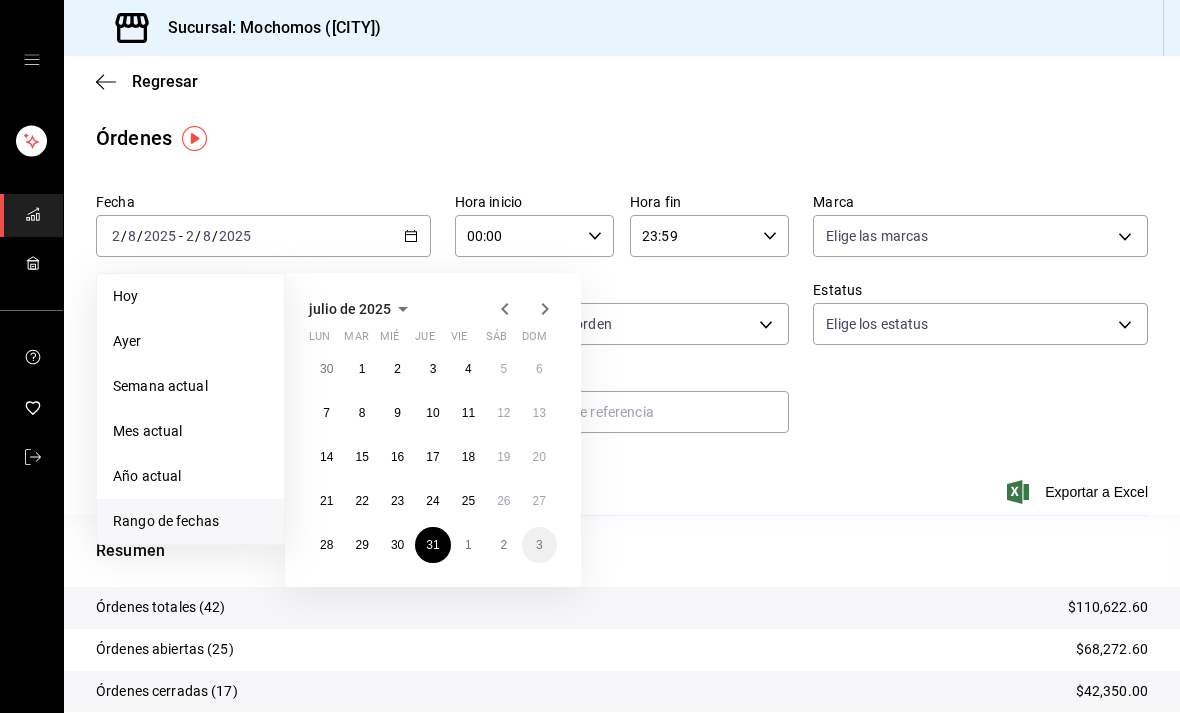 click on "3" at bounding box center [432, 369] 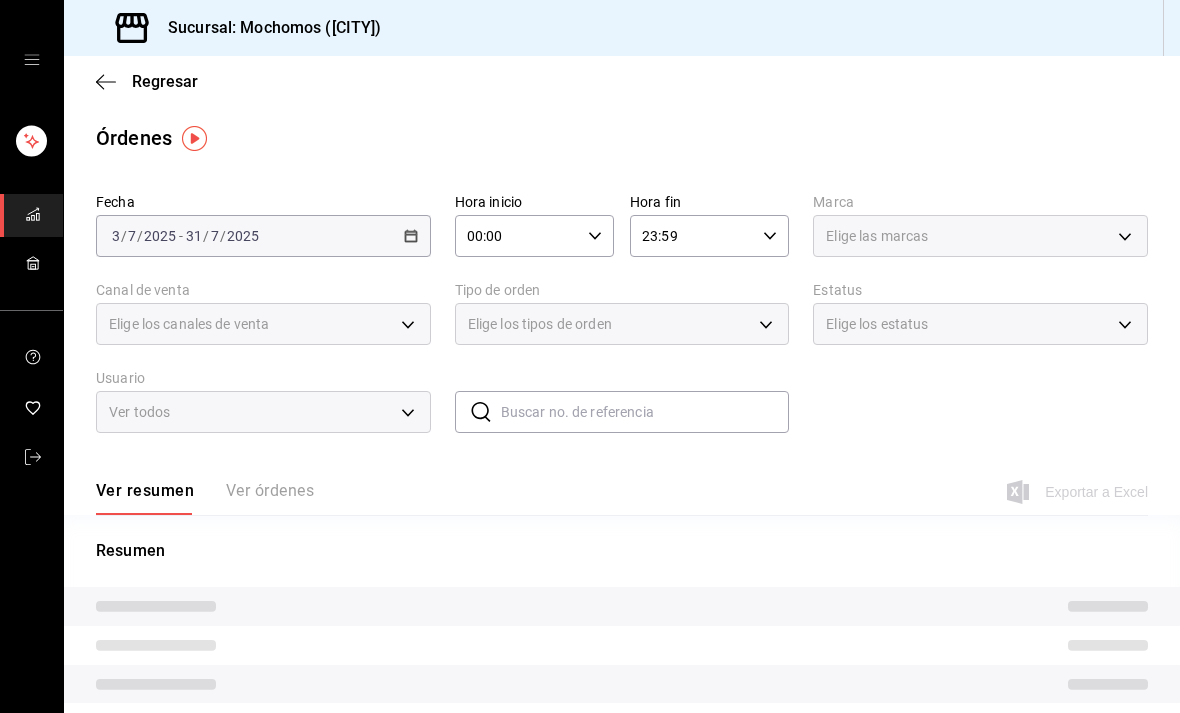 click on "Fecha [DATE] [DATE] - [DATE] [DATE] Hora inicio [TIME] Hora inicio Hora fin [TIME] Hora fin Marca Elige las marcas Canal de venta Elige los canales de venta Tipo de orden Elige los tipos de orden Estatus Elige los estatus Usuario Ver todos ALL ​ ​" at bounding box center [263, 236] 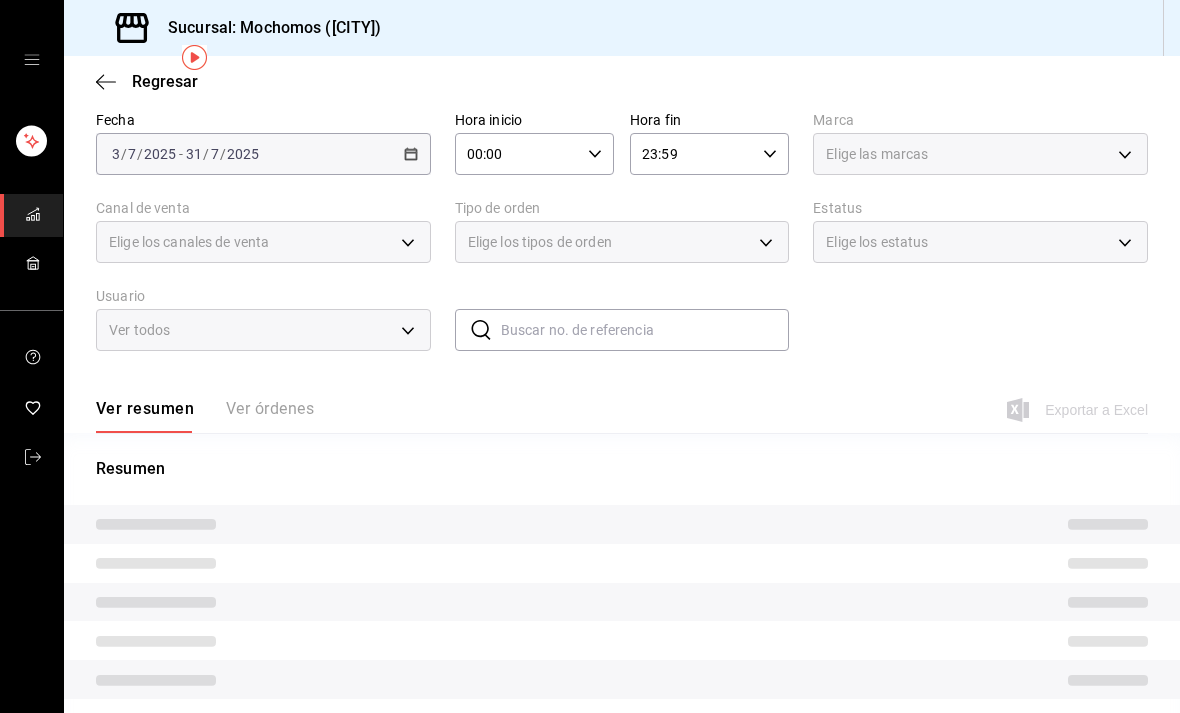 scroll, scrollTop: 81, scrollLeft: 0, axis: vertical 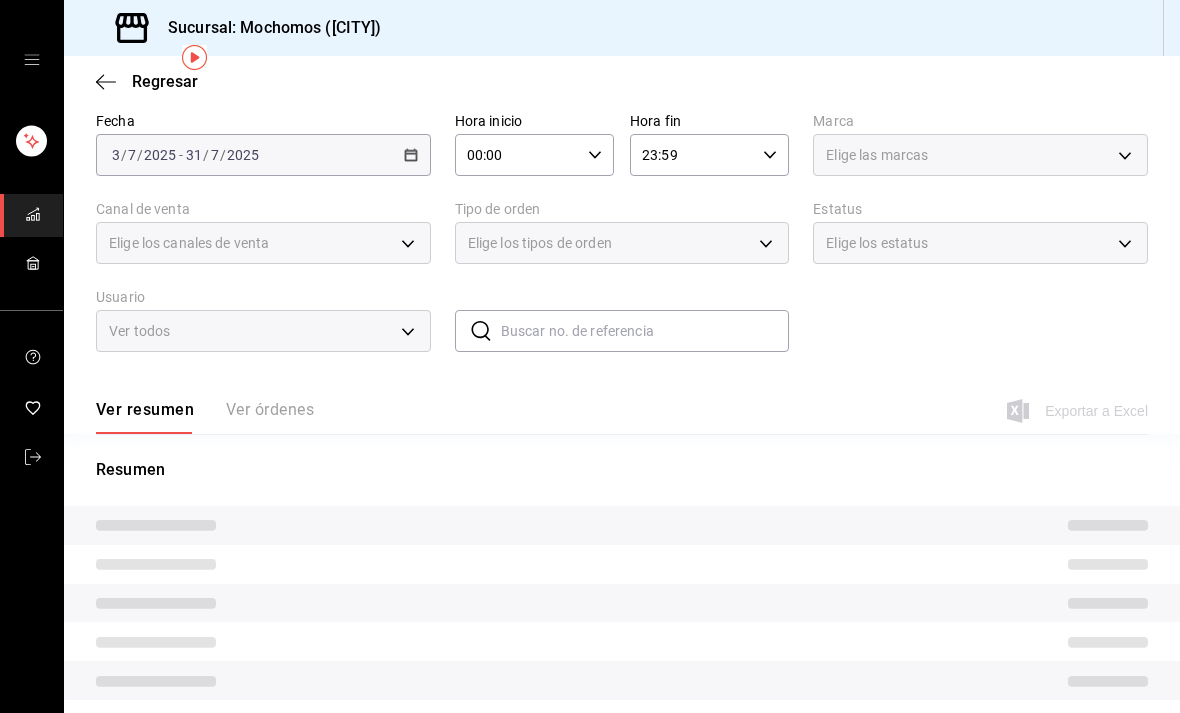 click on "Fecha [DATE] [DATE] - [DATE] [DATE] Hora inicio [TIME] Hora inicio Hora fin [TIME] Hora fin Marca Elige las marcas Canal de venta Elige los canales de venta Tipo de orden Elige los tipos de orden Estatus Elige los estatus Usuario Ver todos ALL ​ ​" at bounding box center (263, 155) 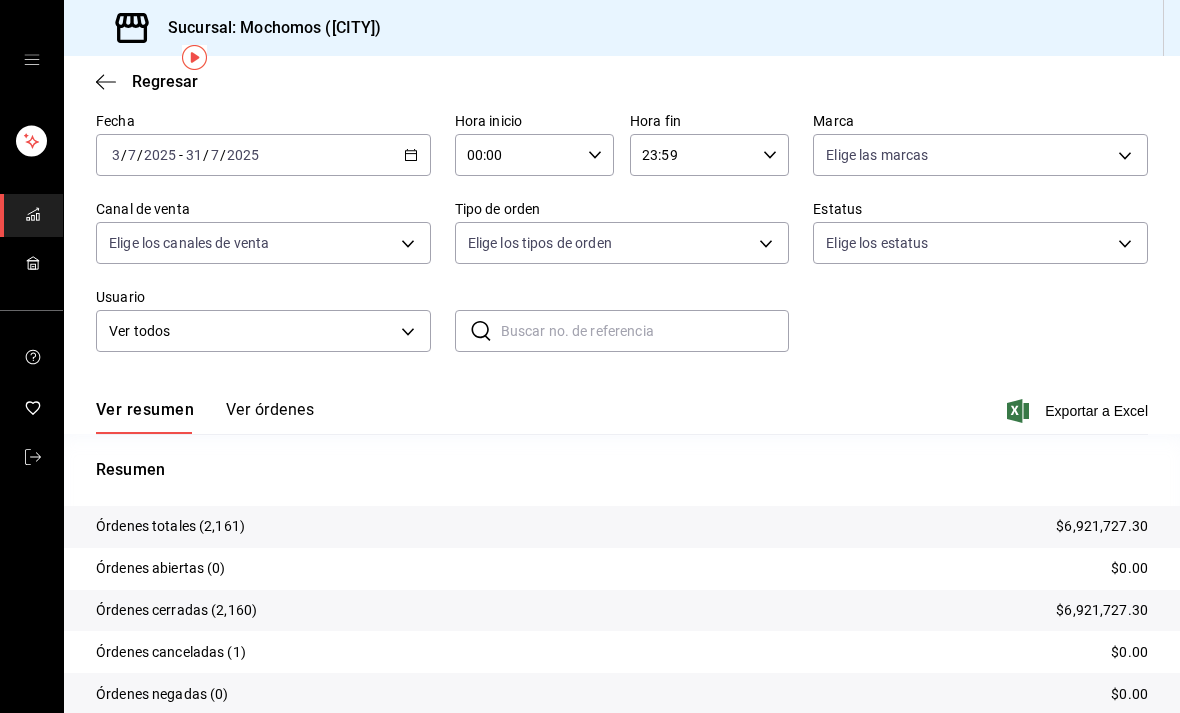 click on "Fecha [DATE] [DATE] - [DATE] [DATE] Hora inicio [TIME] Hora inicio Hora fin [TIME] Hora fin Marca Elige las marcas Canal de venta Elige los canales de venta Tipo de orden Elige los tipos de orden Estatus Elige los estatus Usuario Ver todos ALL ​ ​" at bounding box center [263, 155] 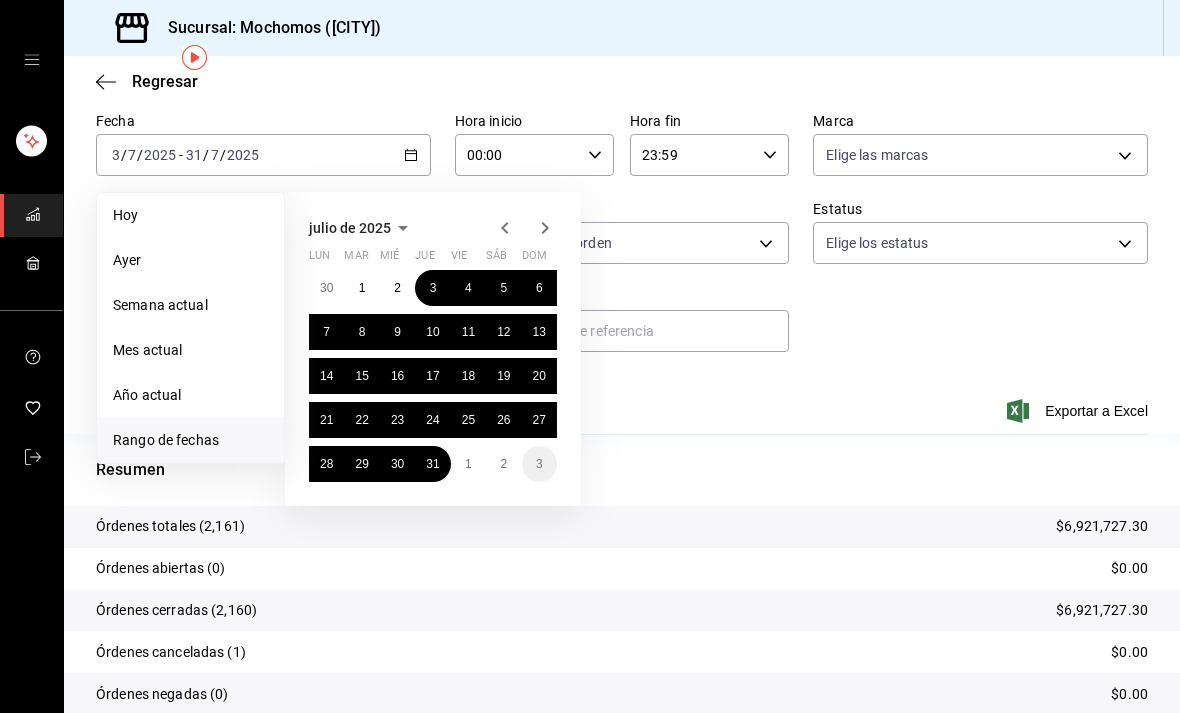 click on "31" at bounding box center (432, 464) 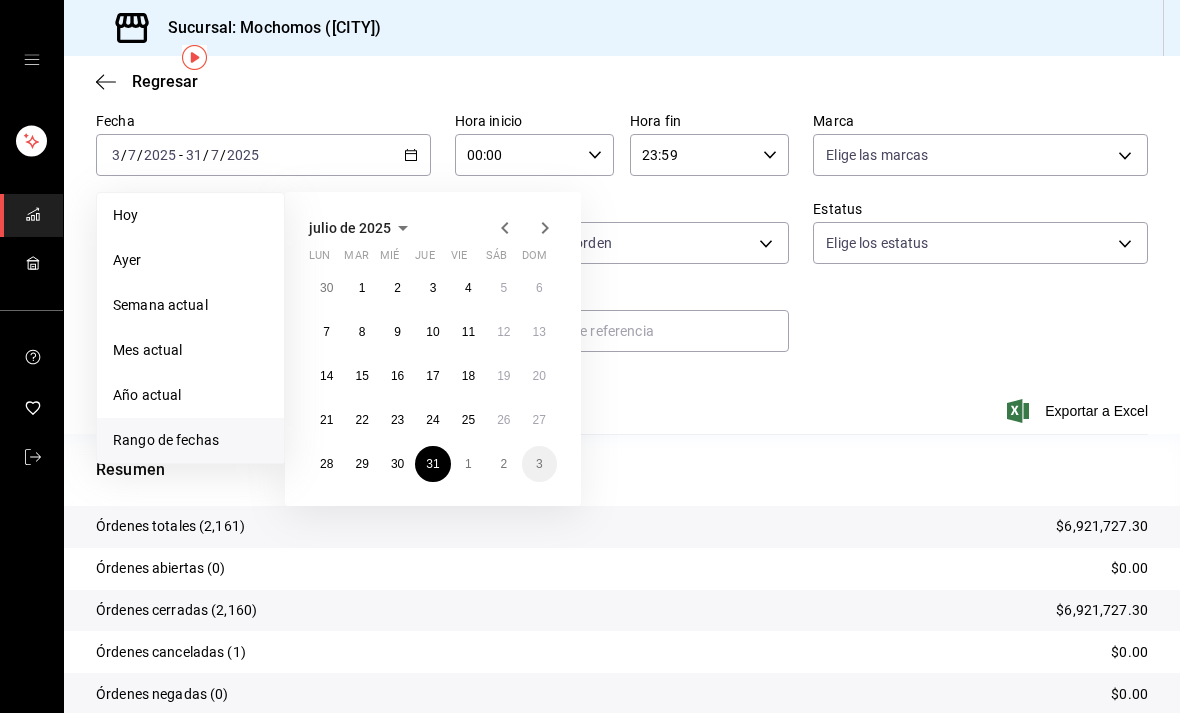 click on "31" at bounding box center [432, 464] 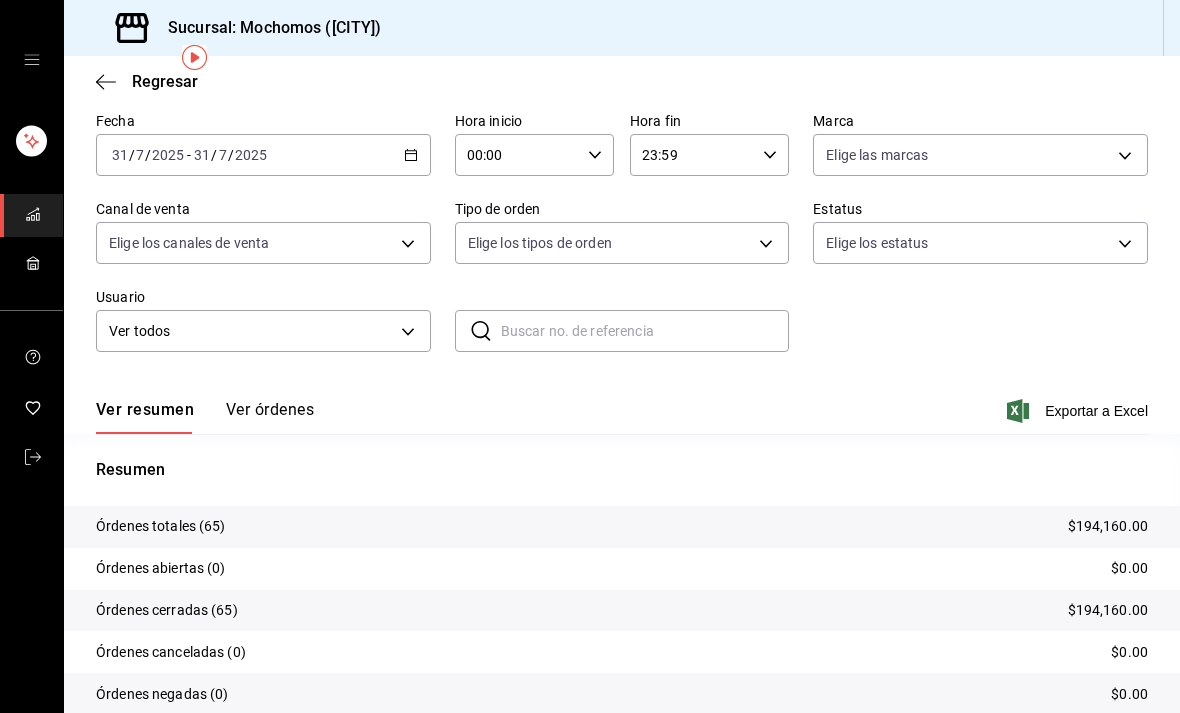 click on "Ver órdenes" at bounding box center [270, 417] 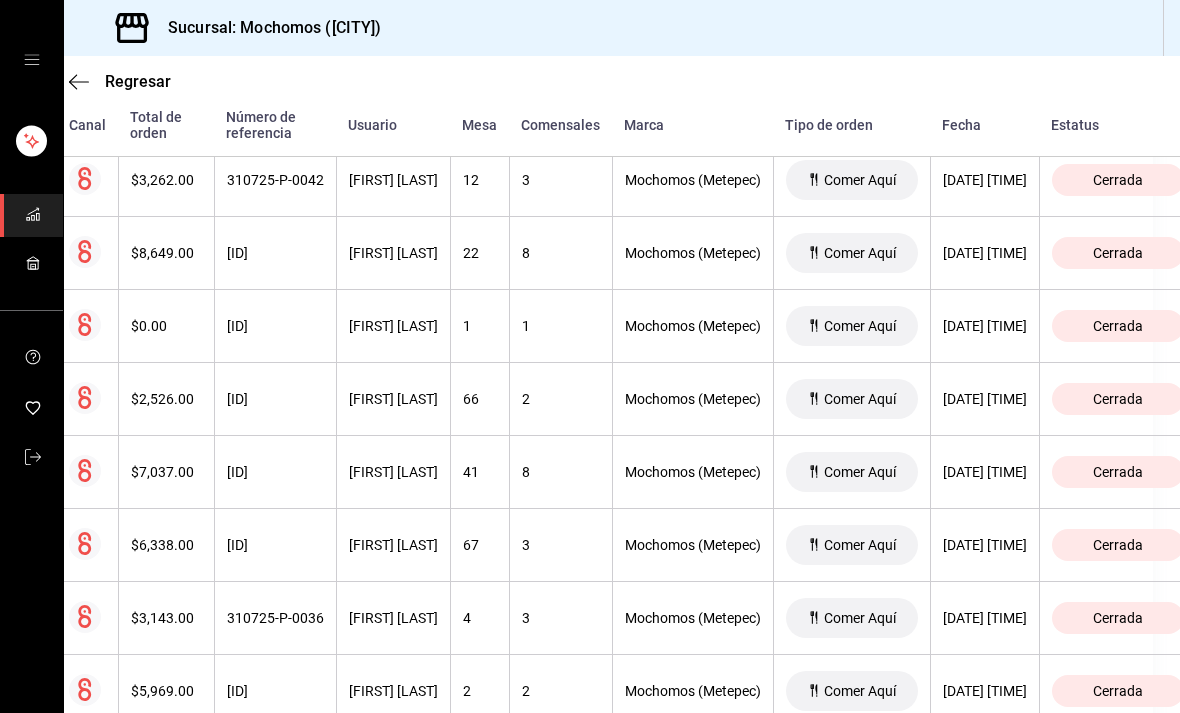 scroll, scrollTop: 2153, scrollLeft: 27, axis: both 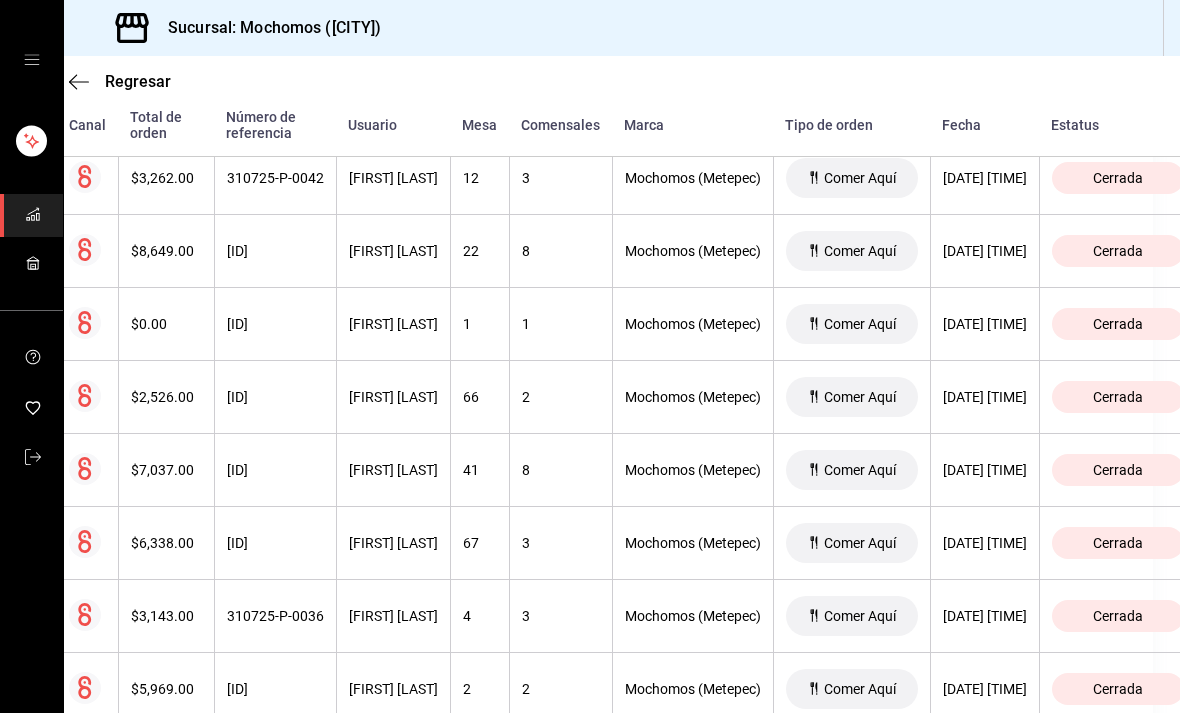 click on "$7,037.00" at bounding box center (166, 470) 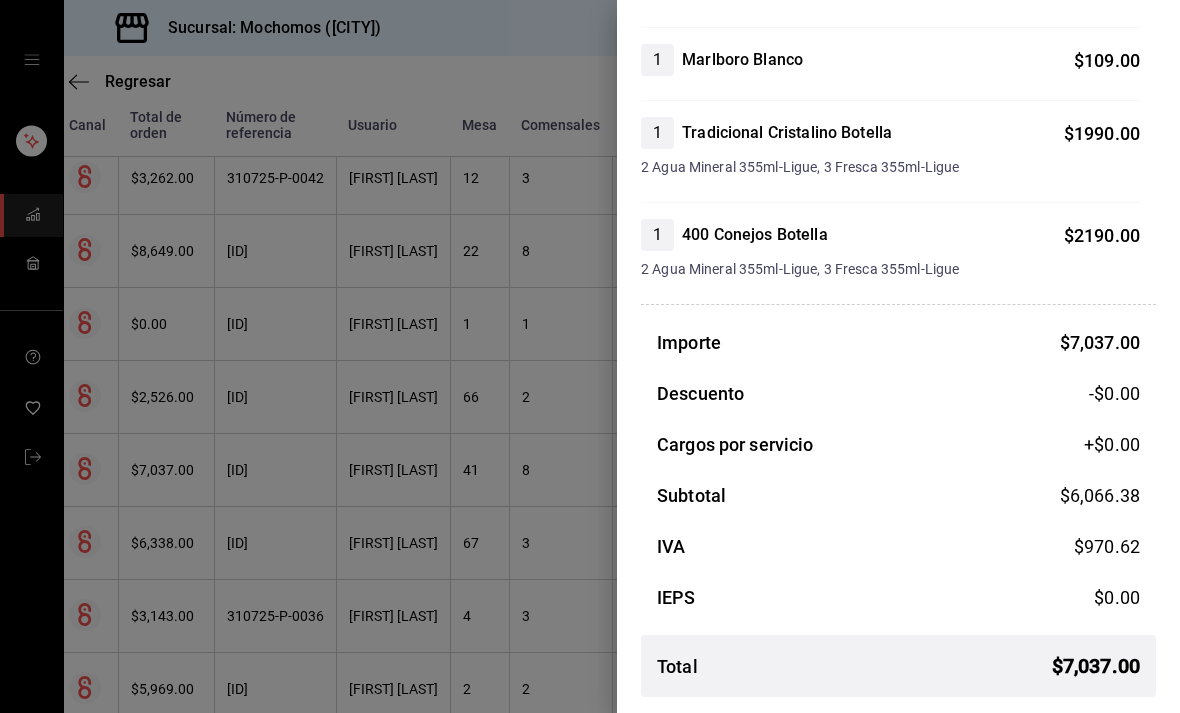 scroll, scrollTop: 1722, scrollLeft: 0, axis: vertical 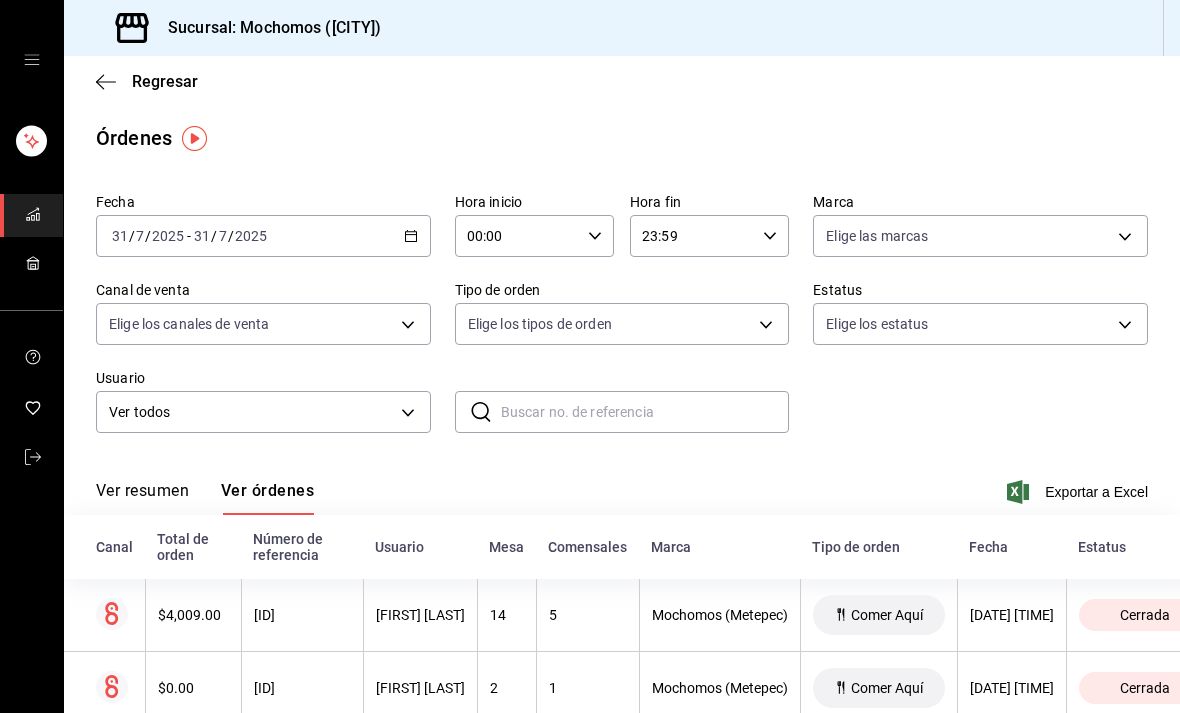 click 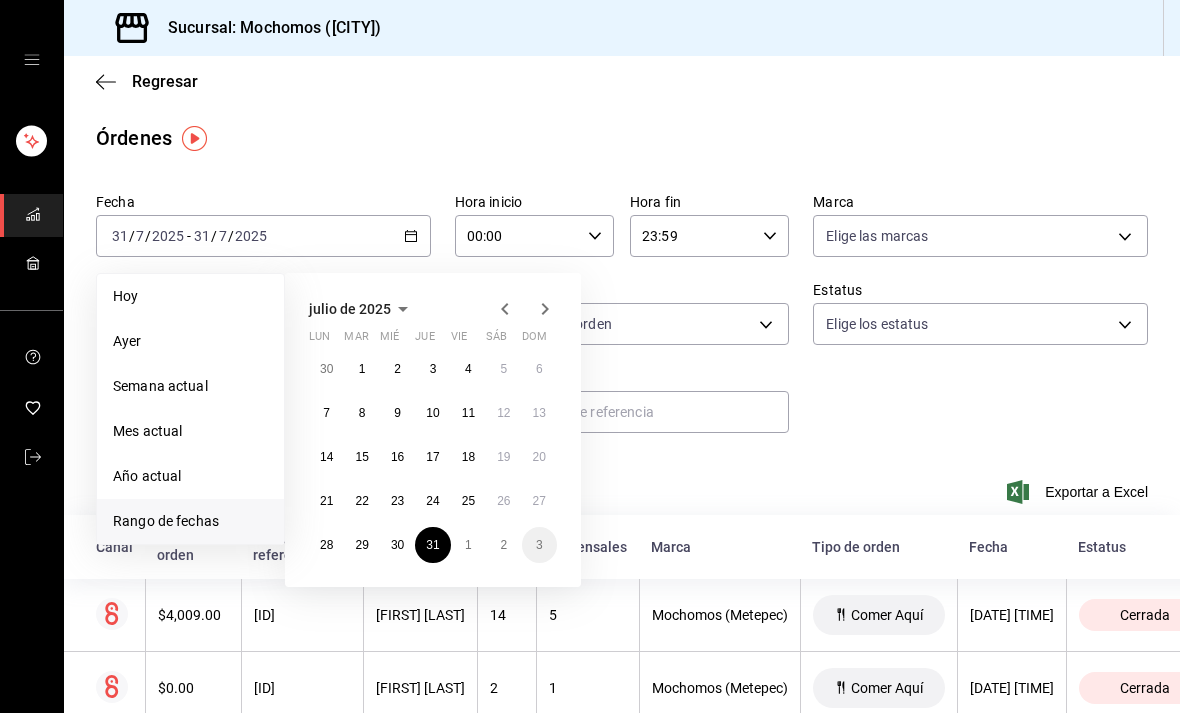 click on "1" at bounding box center [468, 545] 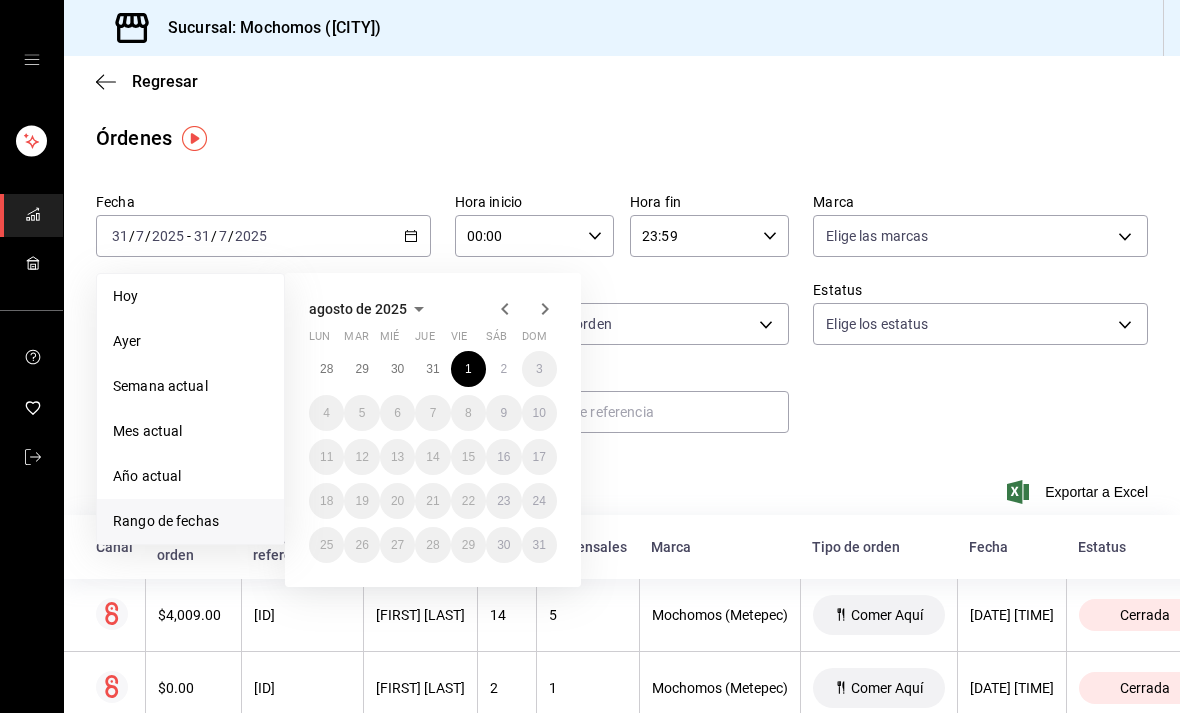 click on "1" at bounding box center [468, 369] 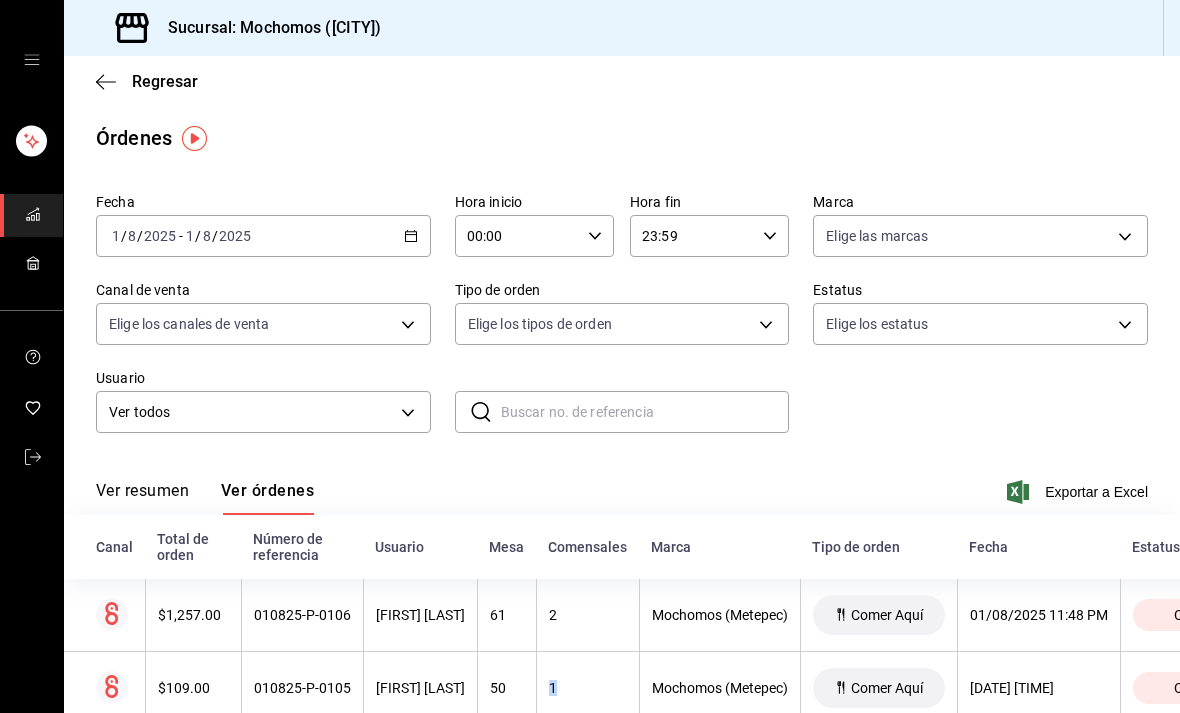 scroll, scrollTop: 0, scrollLeft: 0, axis: both 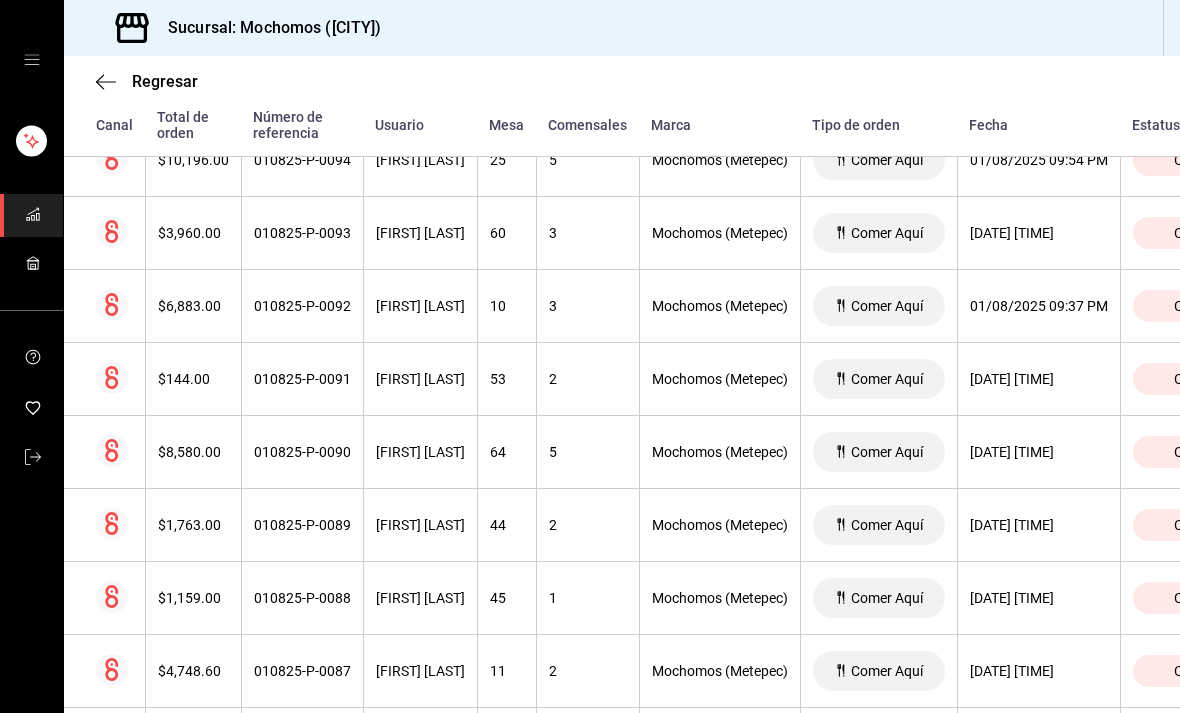 click 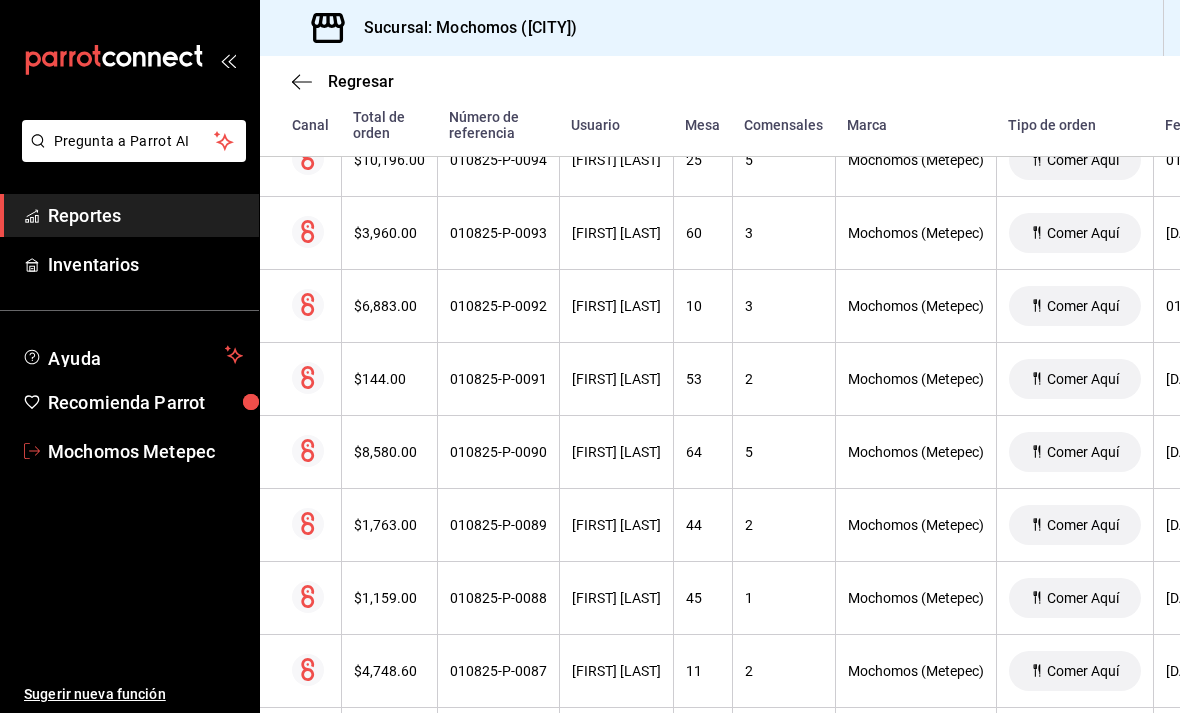 click on "Mochomos Metepec" at bounding box center [145, 451] 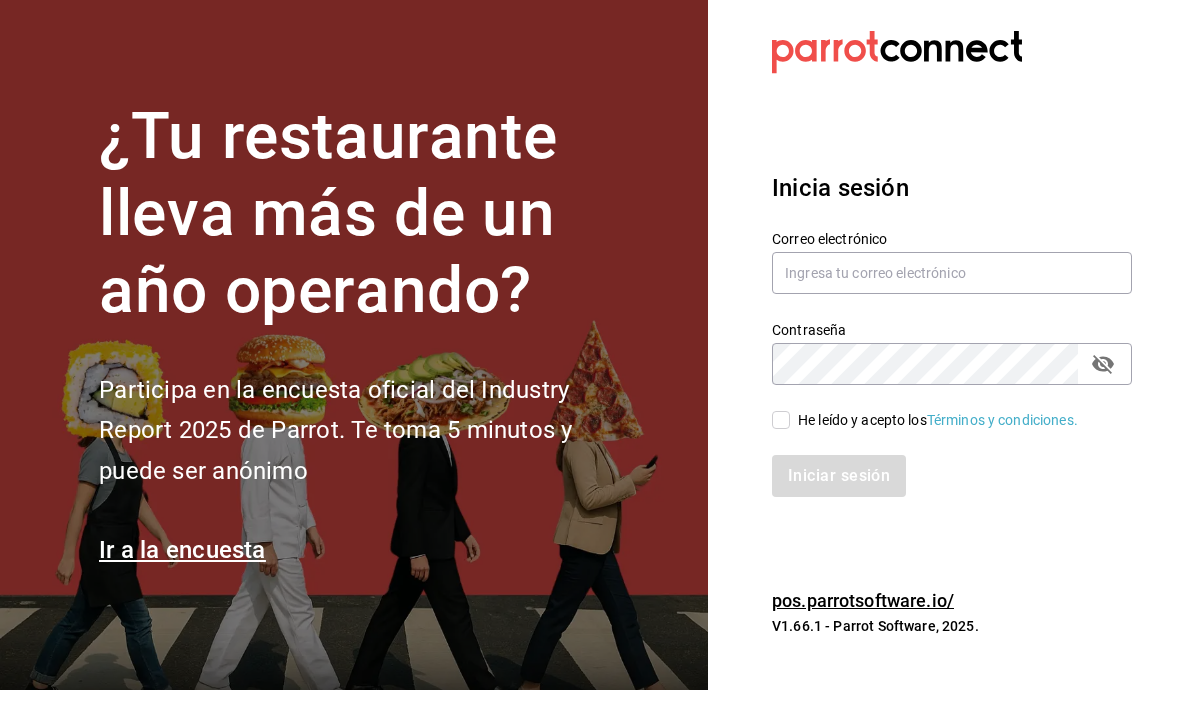 scroll, scrollTop: 24, scrollLeft: 0, axis: vertical 